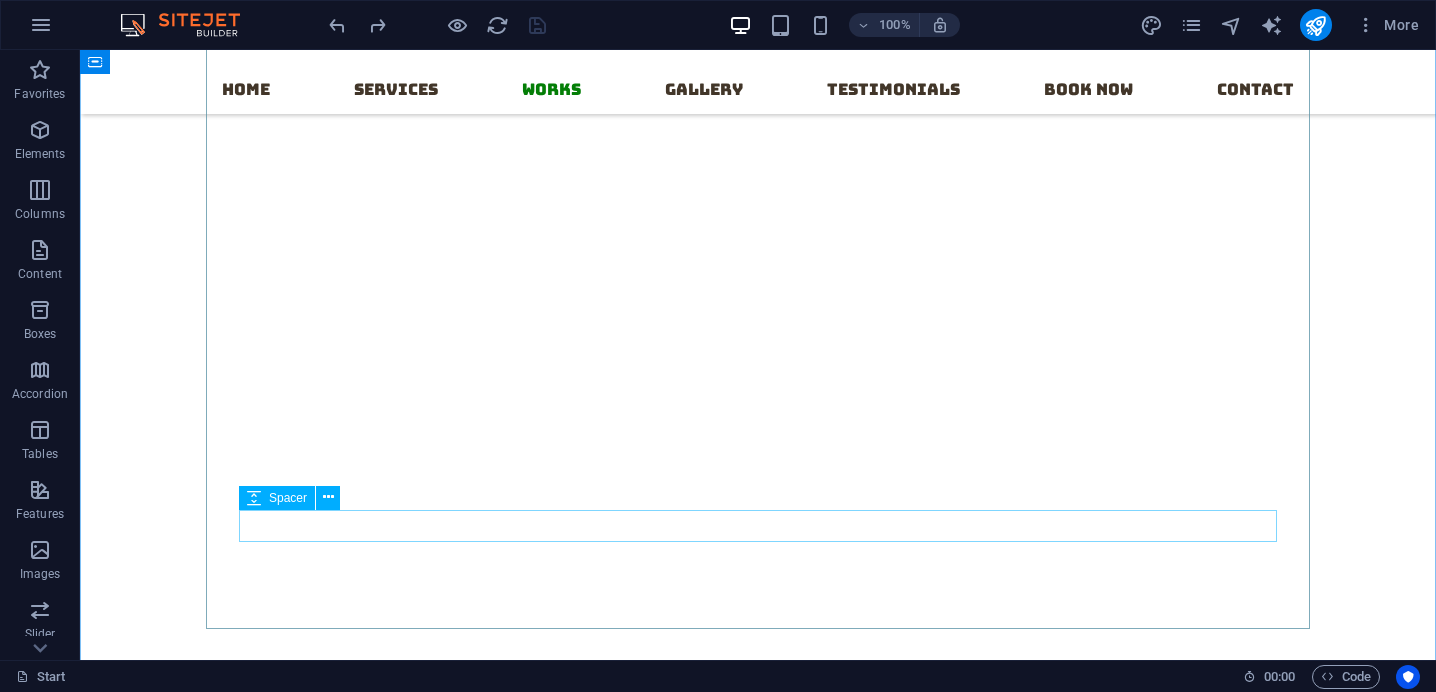 scroll, scrollTop: 13645, scrollLeft: 0, axis: vertical 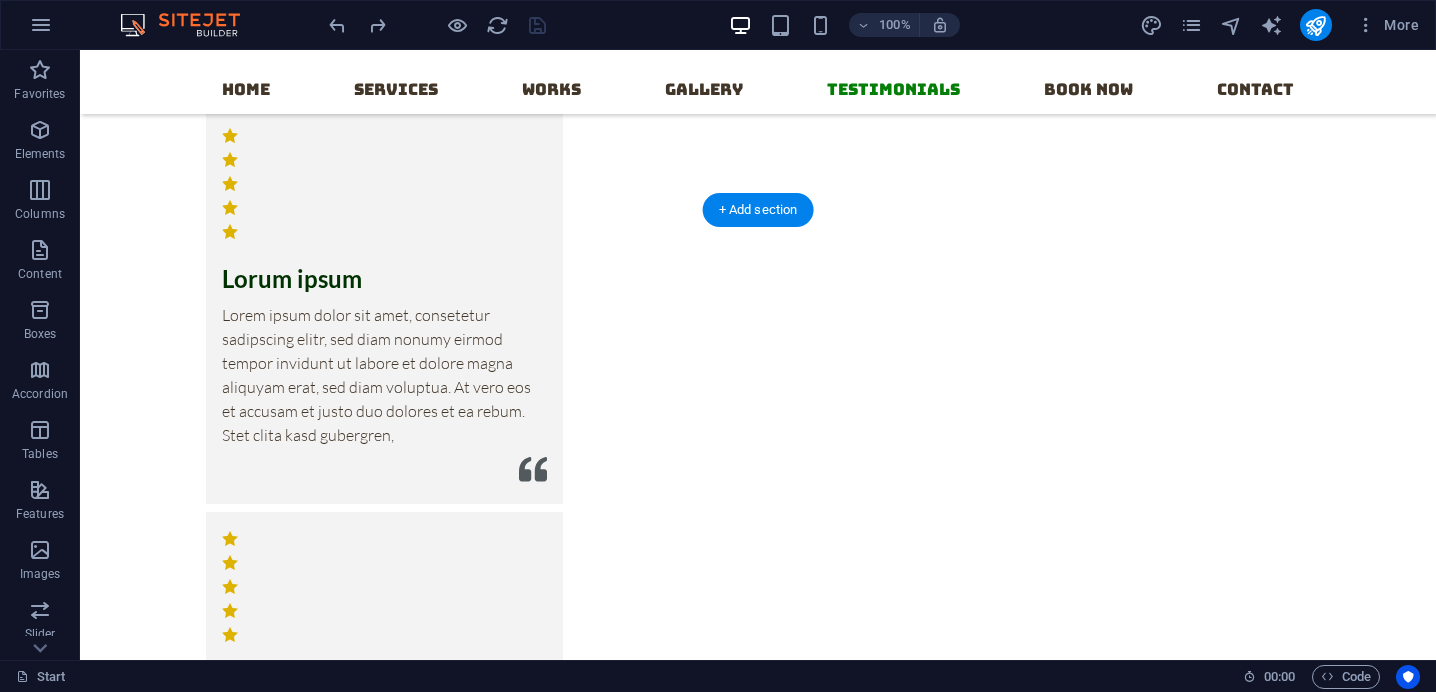 click at bounding box center [758, -1637] 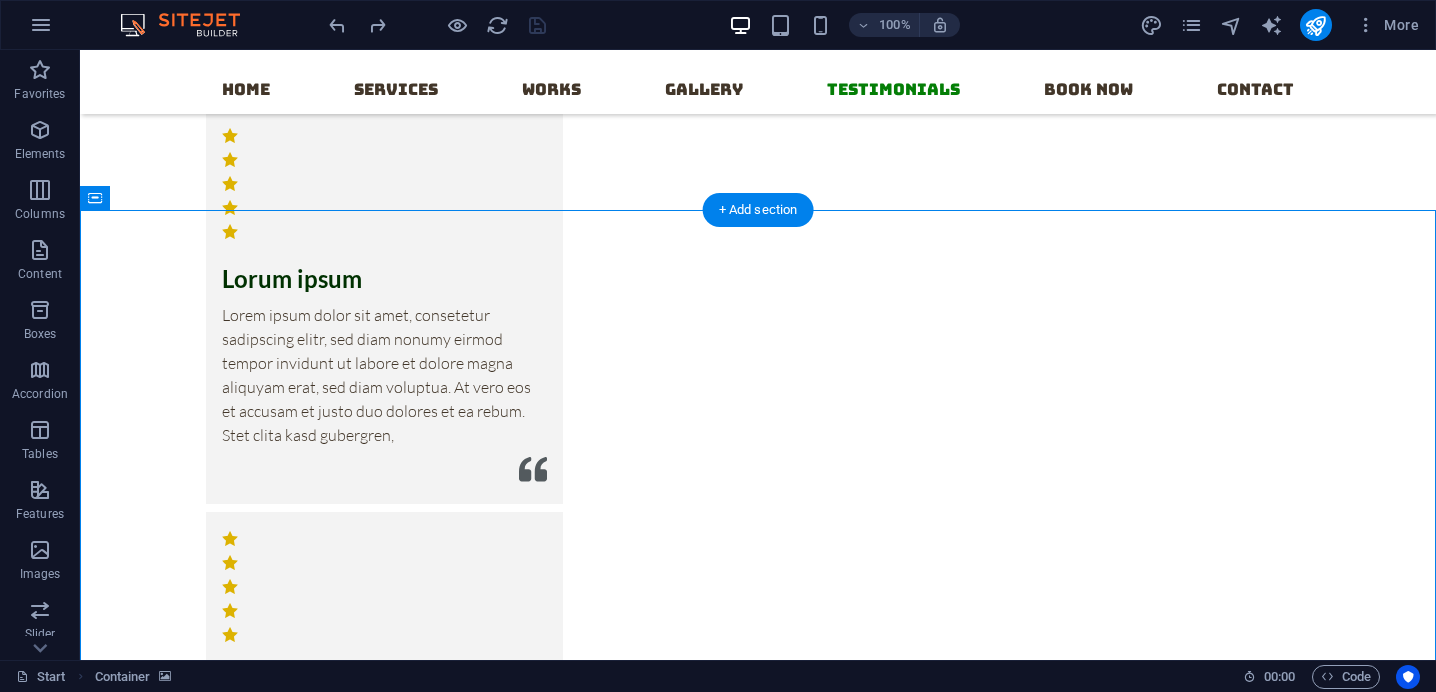 click at bounding box center [758, -1637] 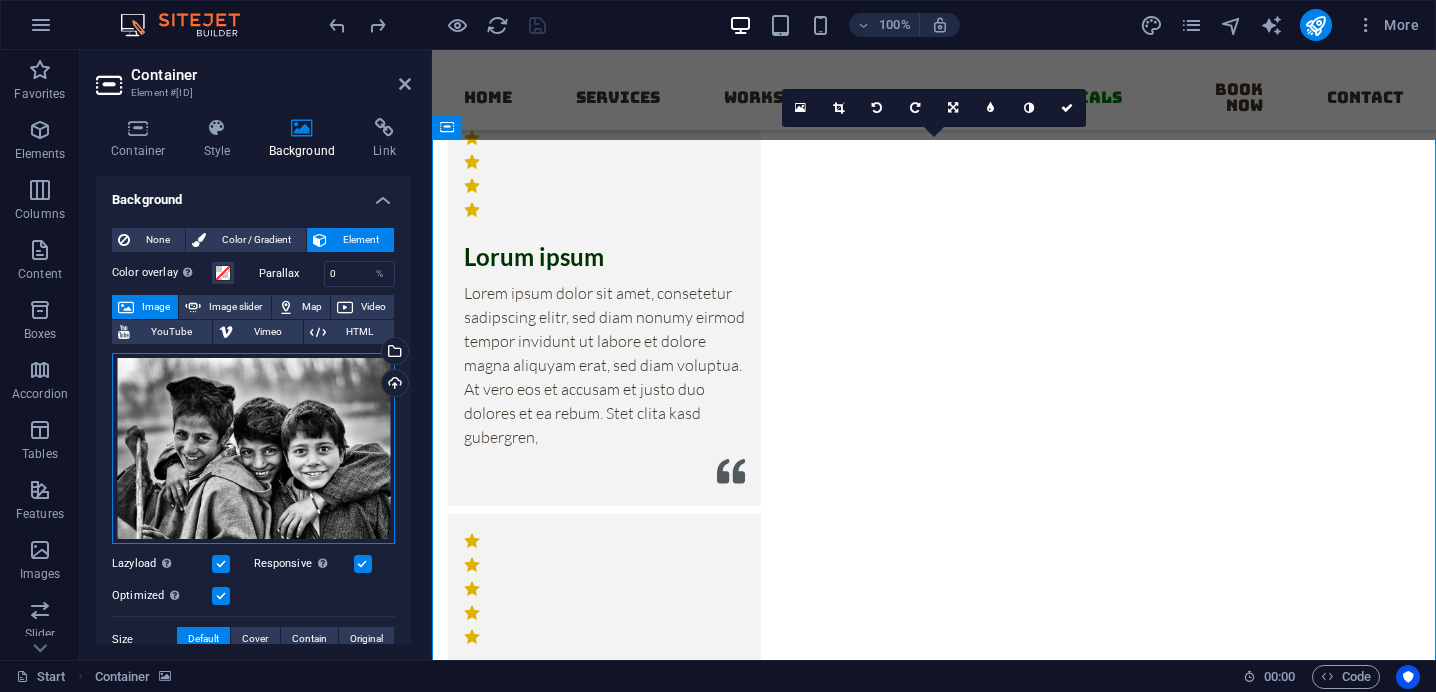 click on "Drag files here, click to choose files or select files from Files or our free stock photos & videos" at bounding box center [253, 449] 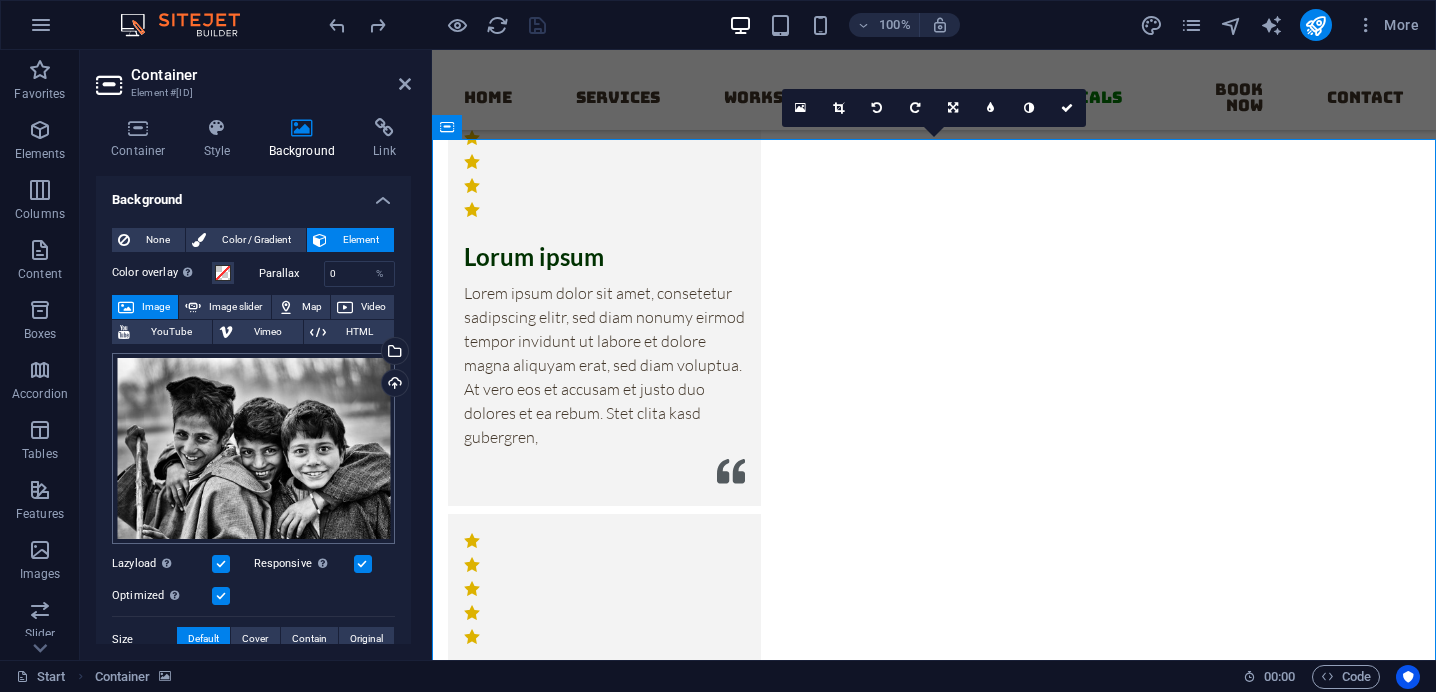 scroll, scrollTop: 15251, scrollLeft: 0, axis: vertical 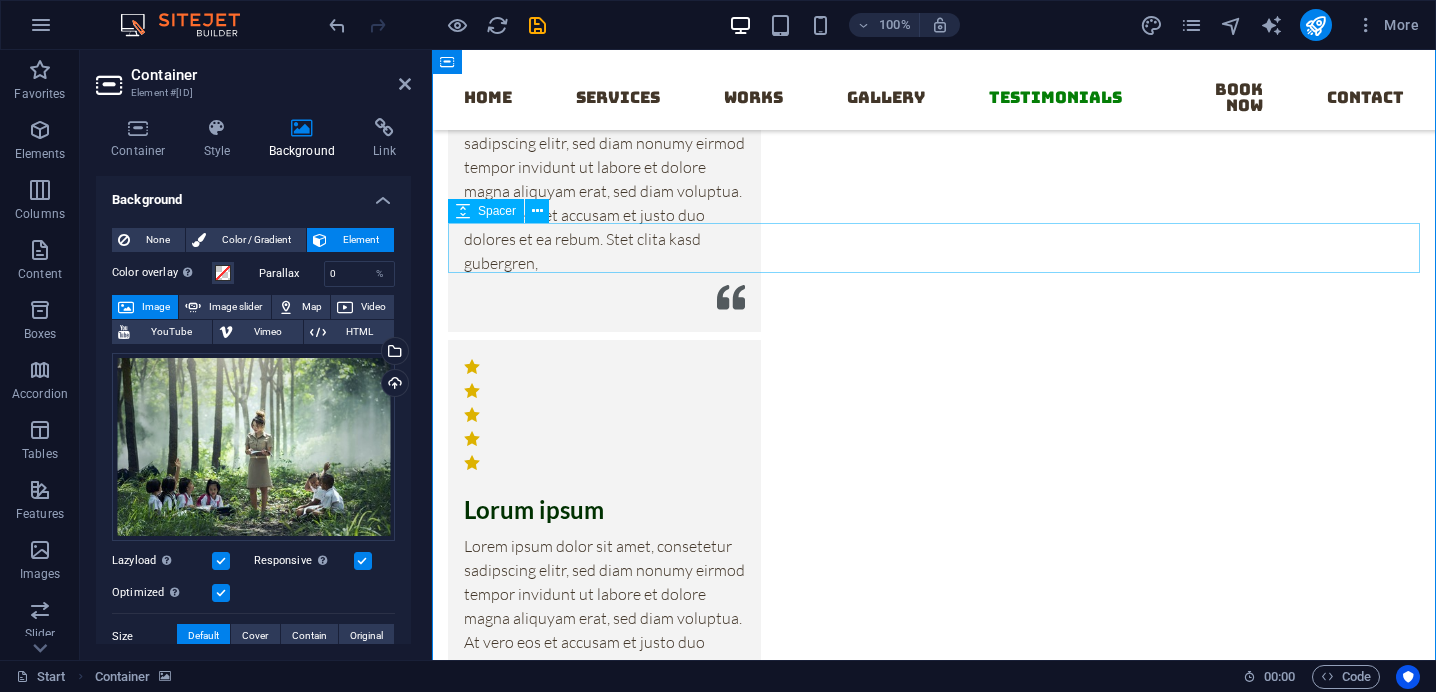 click at bounding box center (934, -539) 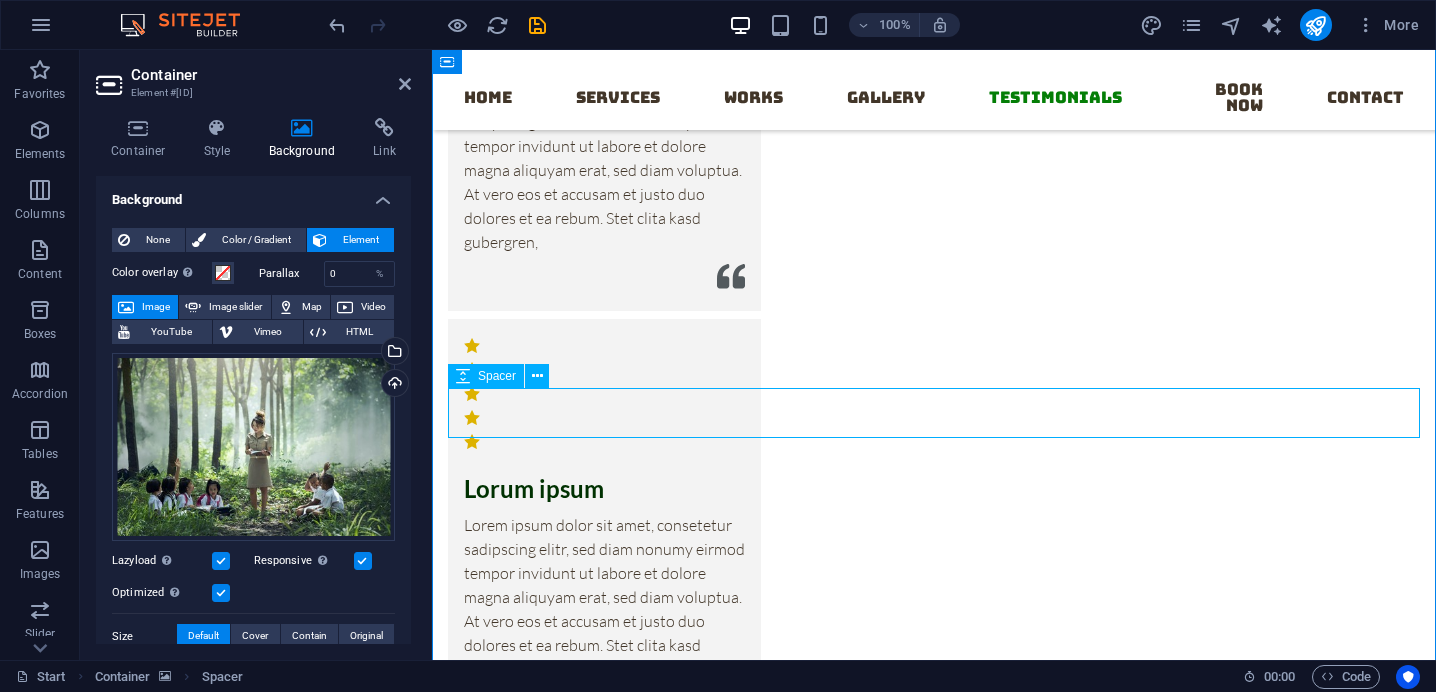 scroll, scrollTop: 14297, scrollLeft: 0, axis: vertical 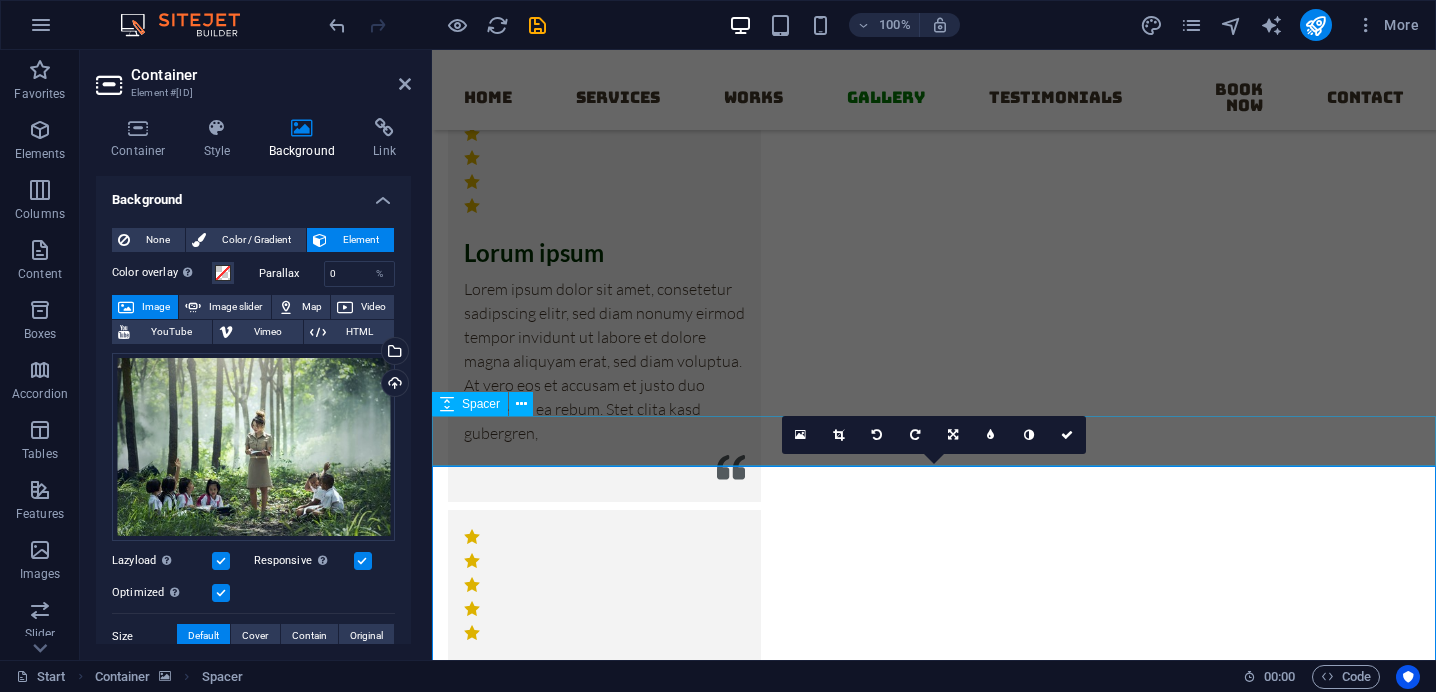 click at bounding box center (934, -1900) 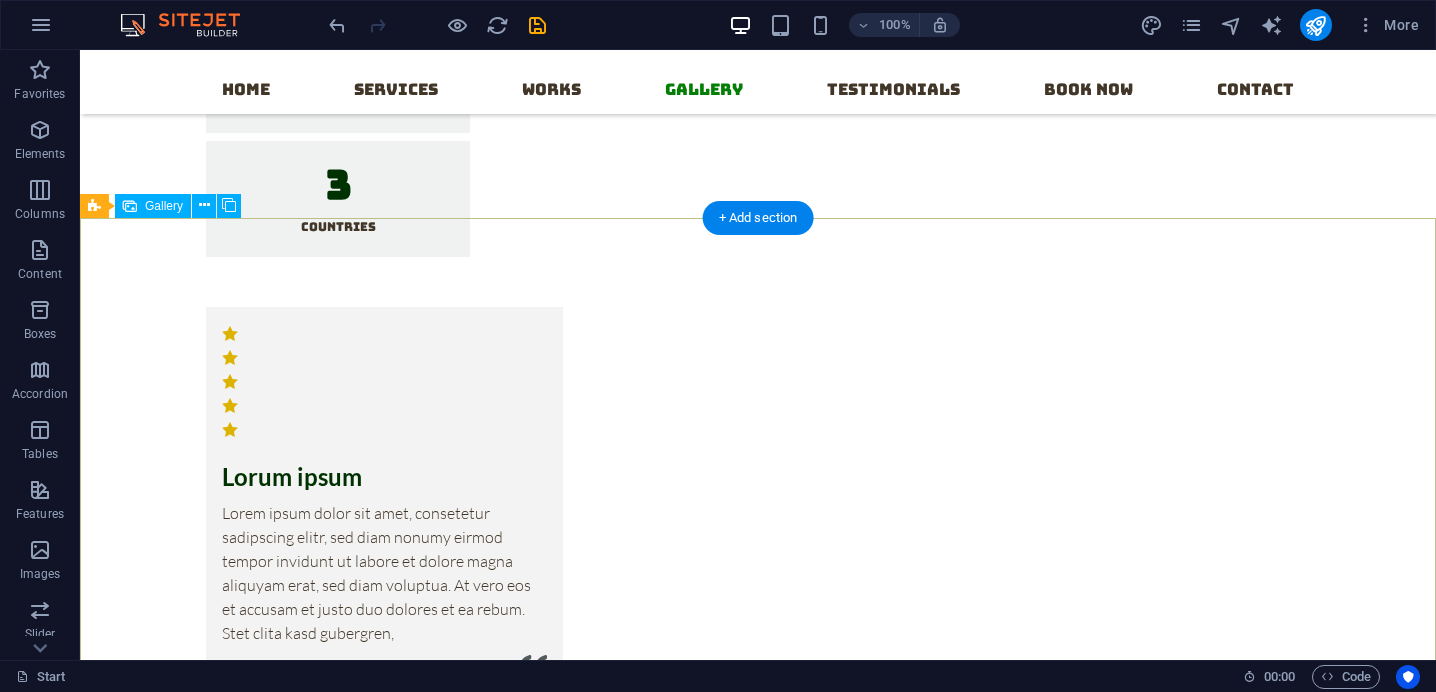 scroll, scrollTop: 14186, scrollLeft: 0, axis: vertical 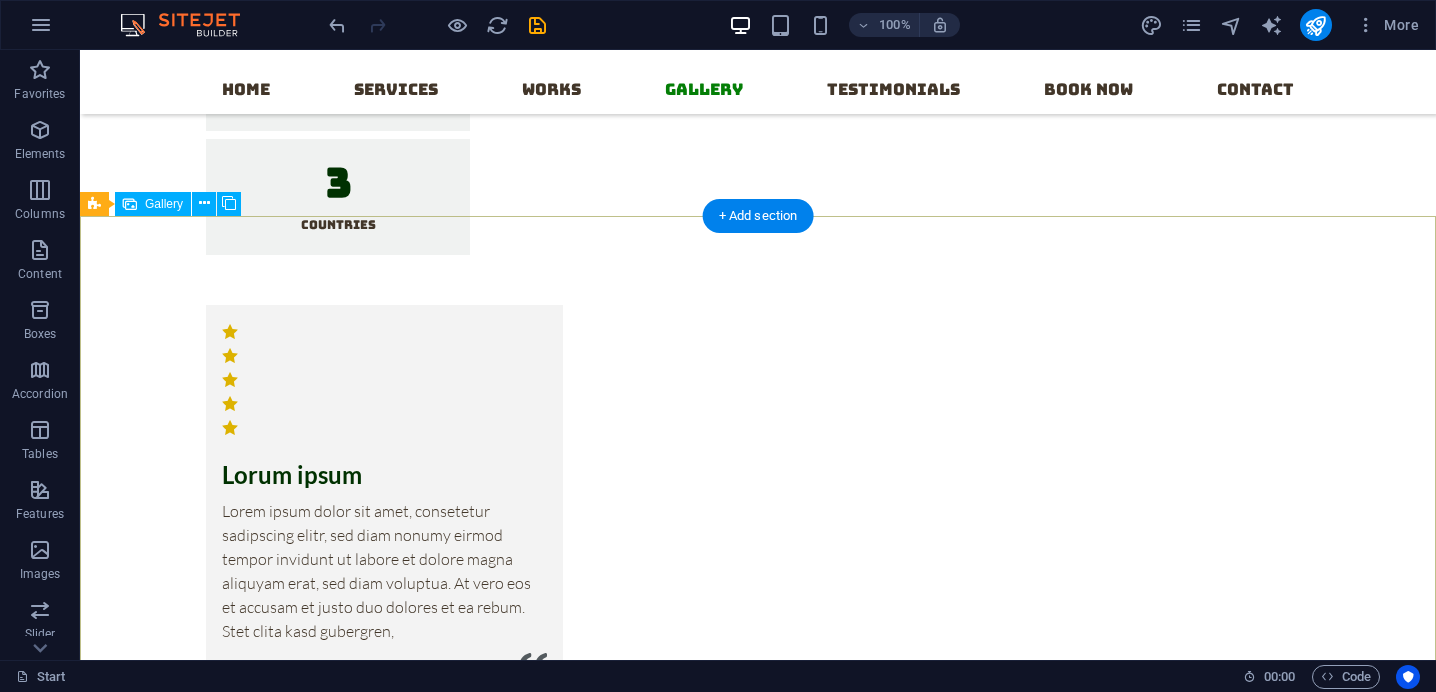 click at bounding box center (1029, -2062) 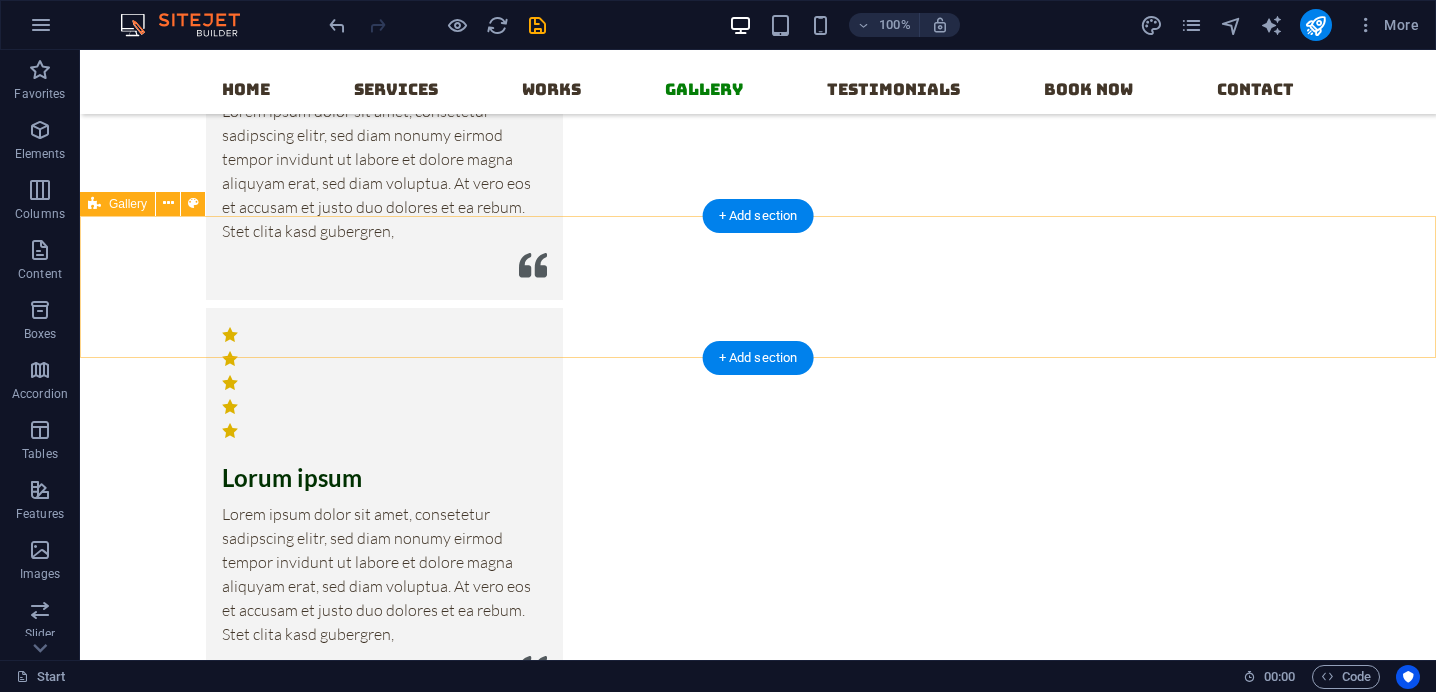 click on "Drop content here or  Add elements  Paste clipboard" at bounding box center [758, -2126] 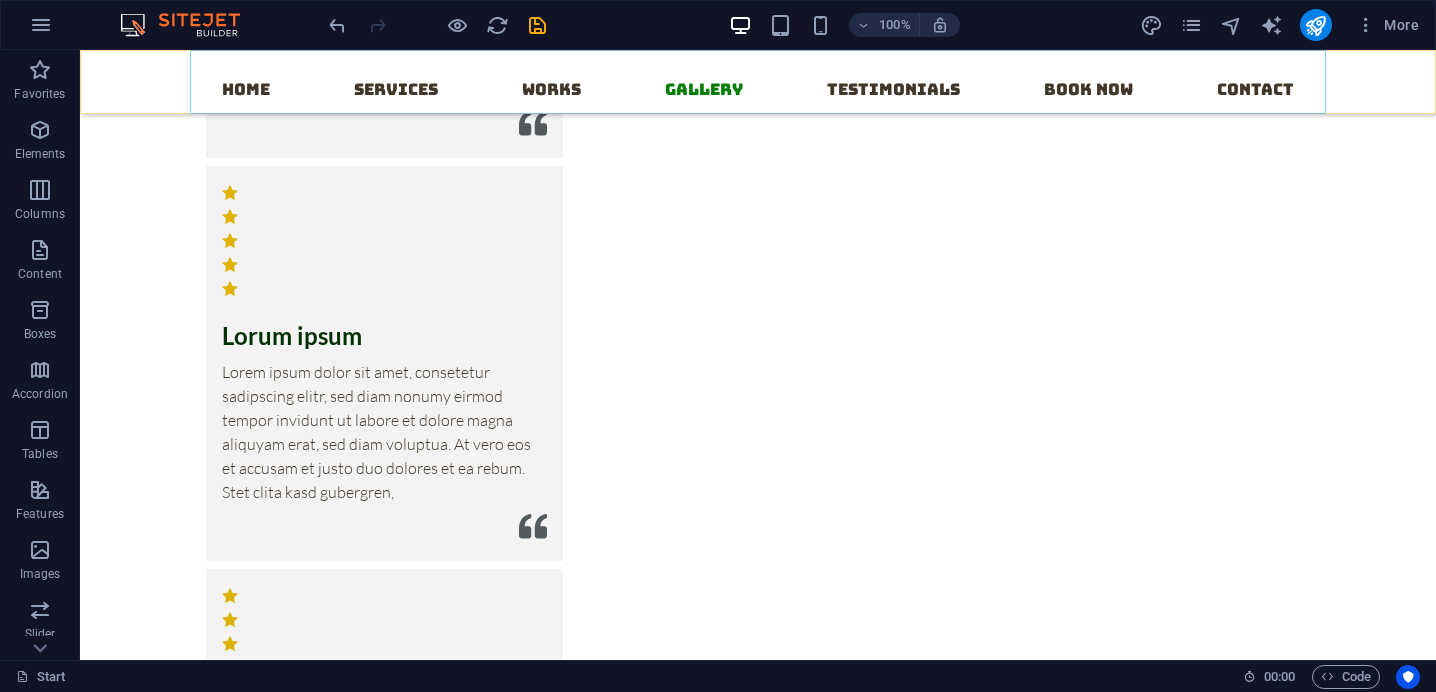 click on "Home Services Works Gallery Testimonials Book now Contact" at bounding box center [758, 82] 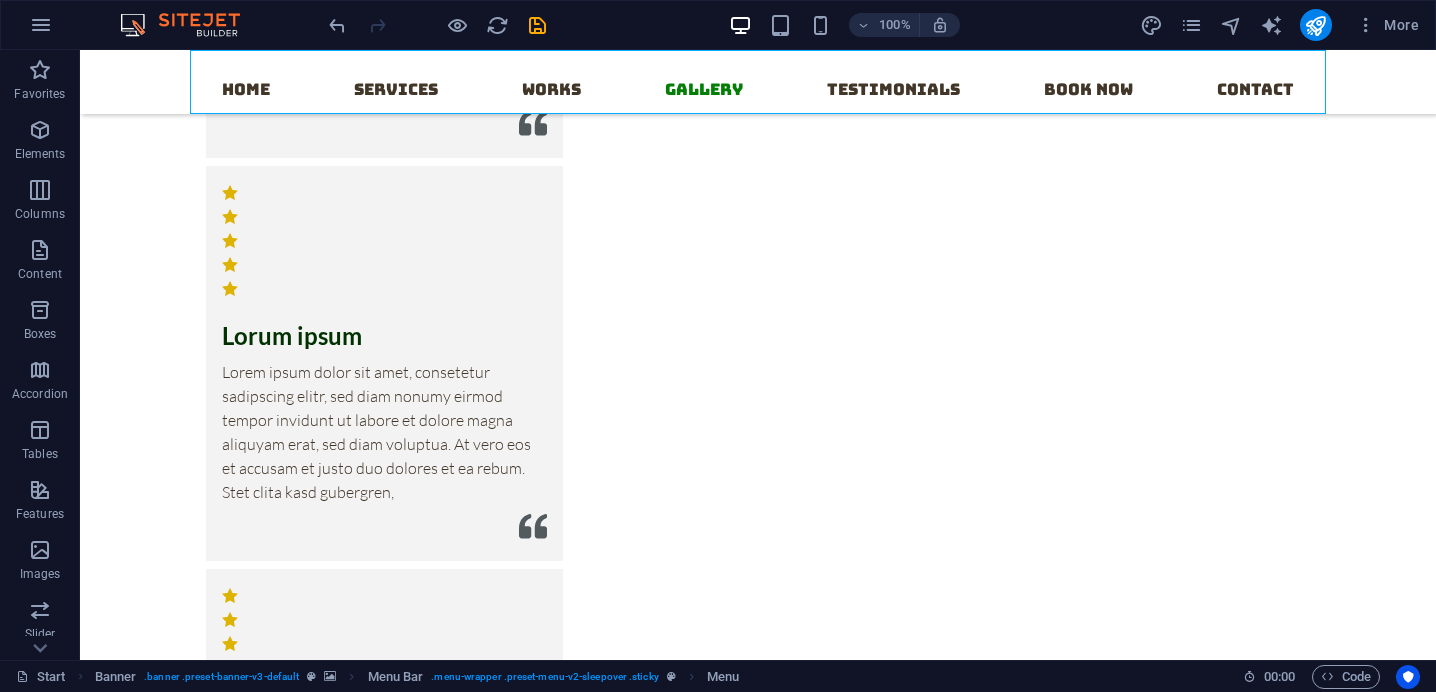click on "Home Services Works Gallery Testimonials Book now Contact" at bounding box center [758, 82] 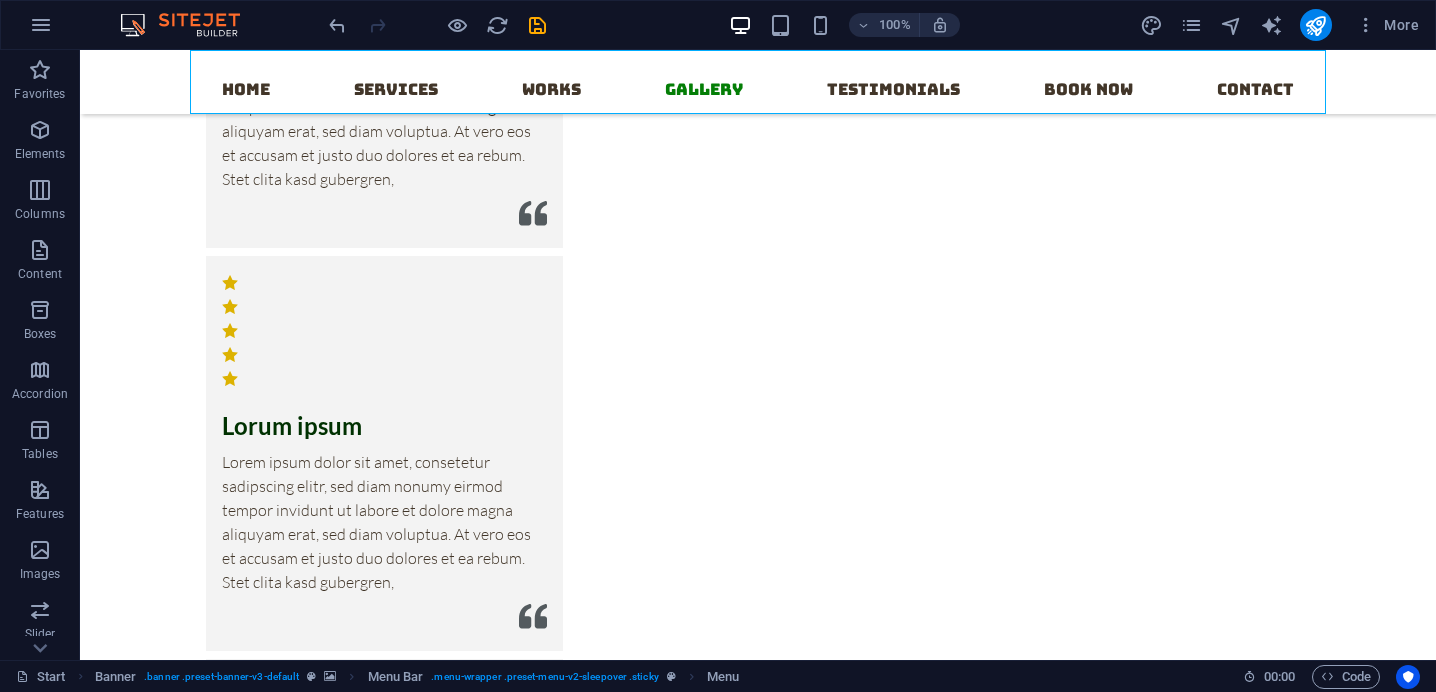 select 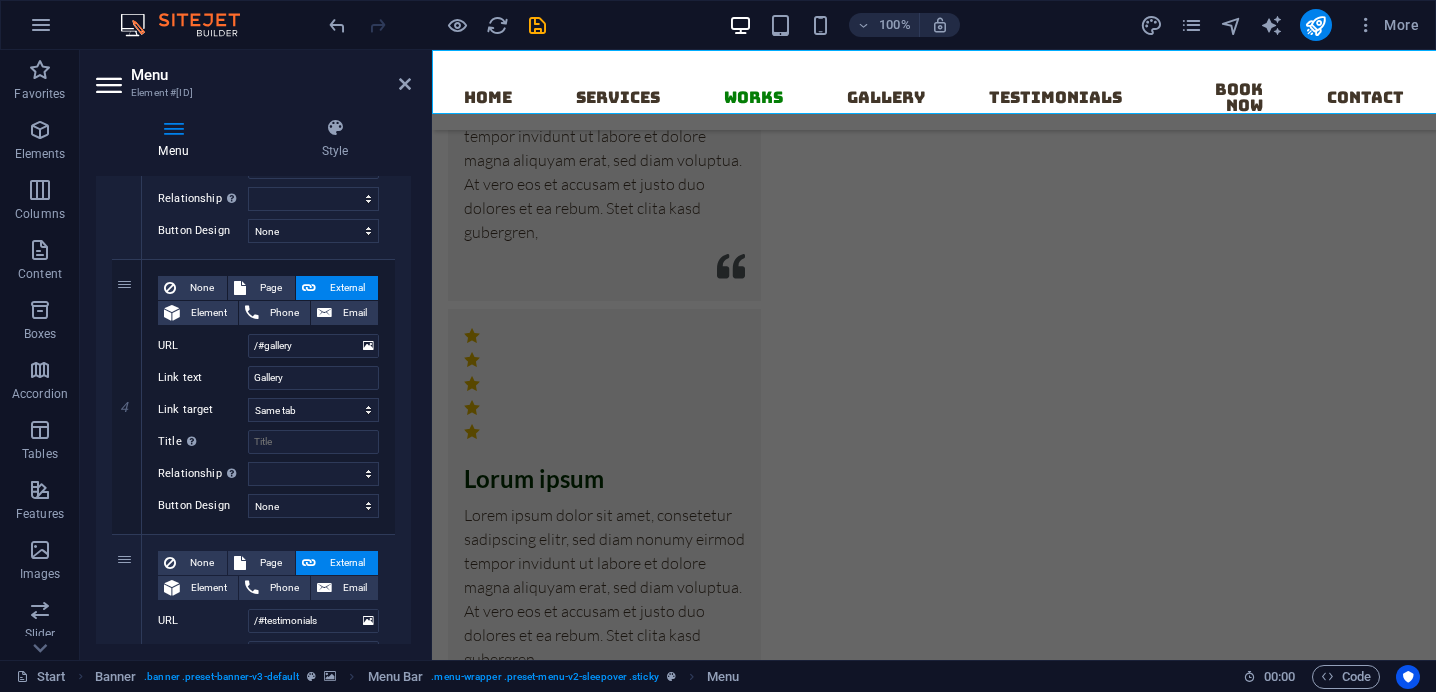 scroll, scrollTop: 899, scrollLeft: 0, axis: vertical 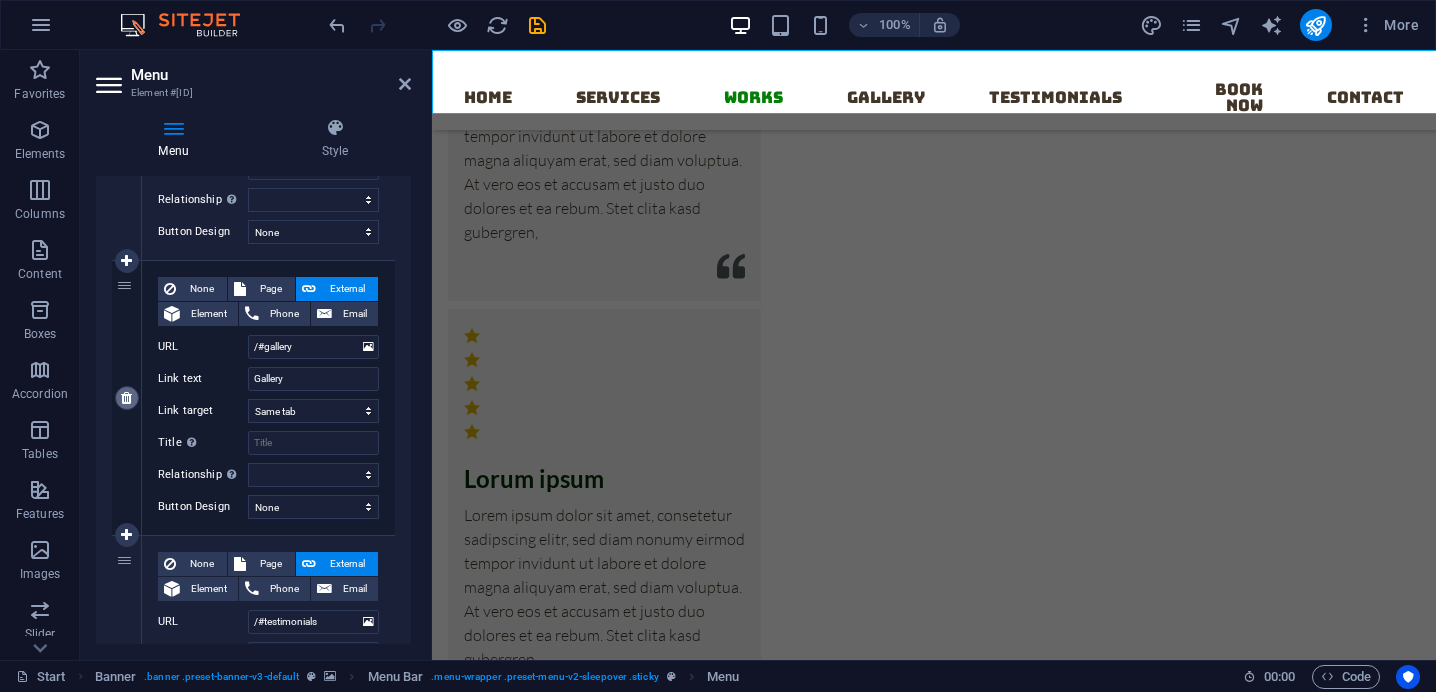 click at bounding box center (126, 398) 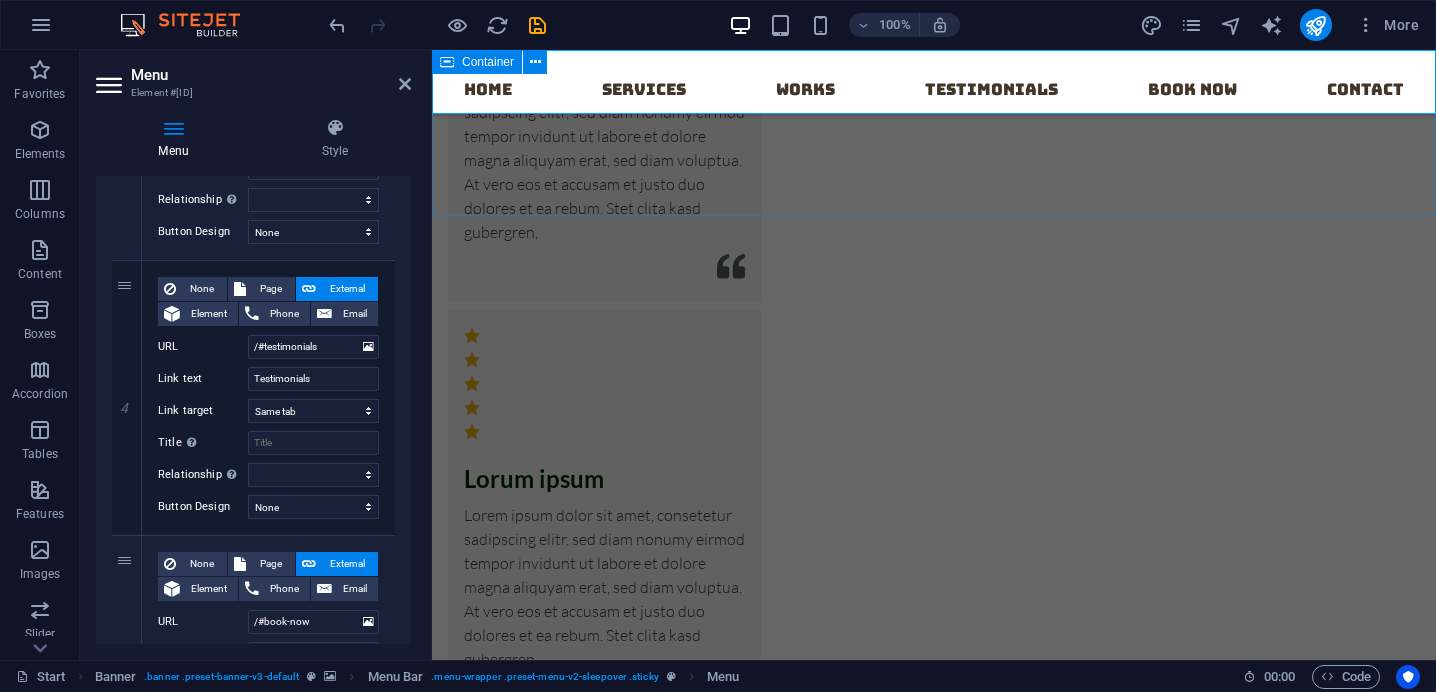click on "Works Recycled paper Recycled Paper Lorem ipsum dolor sit amet, consectetur adipisicing elit. Natus, dolores, at, nisi eligendi repellat voluptatem minima officia veritatis quasi animi porro laudantium dicta dolor voluptate non maiores ipsum reprehenderit odio fugiat reiciendis consectetur fuga pariatur libero accusantium quod minus odit debitis cumque quo adipisci vel vitae aliquid corrupti perferendis voluptates. HB2 Pencils Lorem ipsum dolor sit amet, consectetur adipisicing elit. Maiores ipsum repellat minus nihil. Labore, delectus, nam dignissimos ea repudiandae minima voluptatum magni pariatur possimus quia accusamus harum facilis corporis animi nisi. Enim, pariatur, impedit quia repellat harum ipsam laboriosam voluptas dicta illum nisi obcaecati reprehenderit quis placeat recusandae tenetur aperiam. Colour Pencils Plantable Pencils Pens Plantable Pens Book now  Coconut - Coir Coconut - Coir Bowls Coco Peat Pots Book now  Hemp Hemp Bags Fanny Packs Wallets Book now  Bamboo Bamboo Speaker Book now  CLAY" at bounding box center [934, -5913] 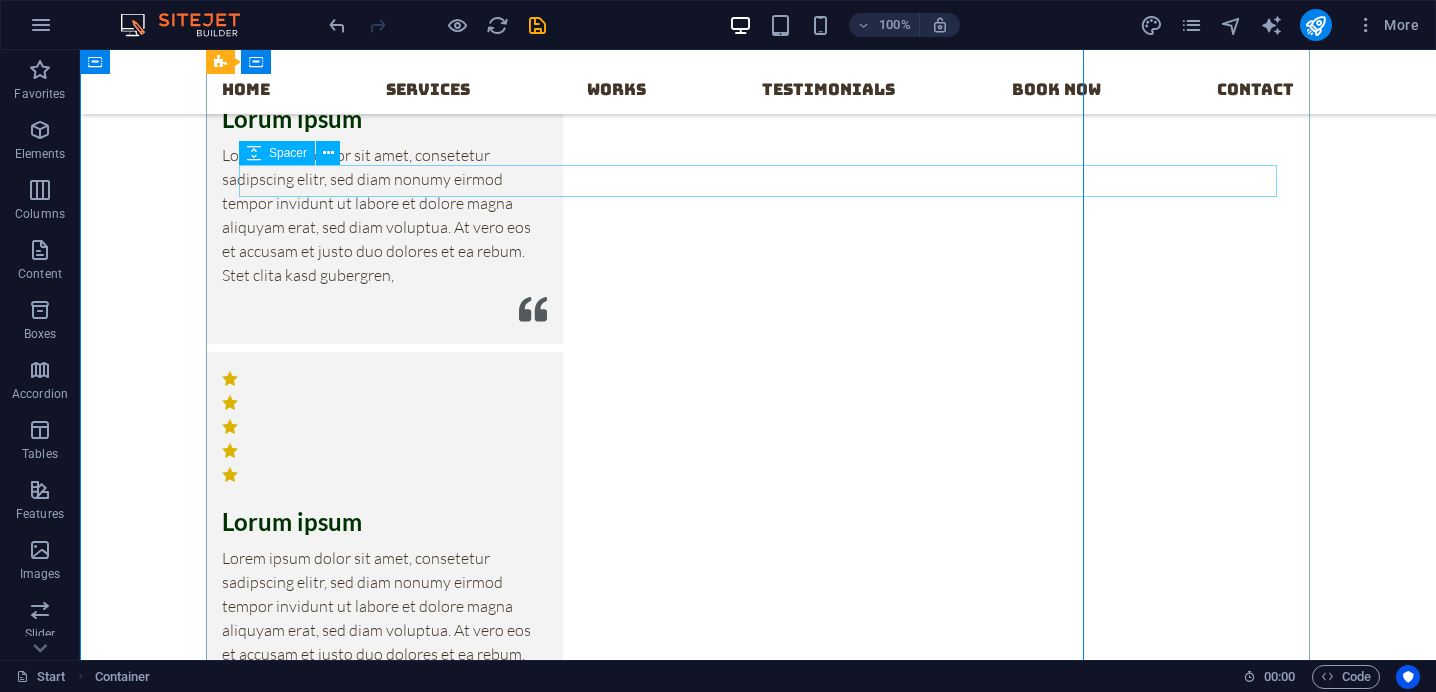 scroll, scrollTop: 7925, scrollLeft: 0, axis: vertical 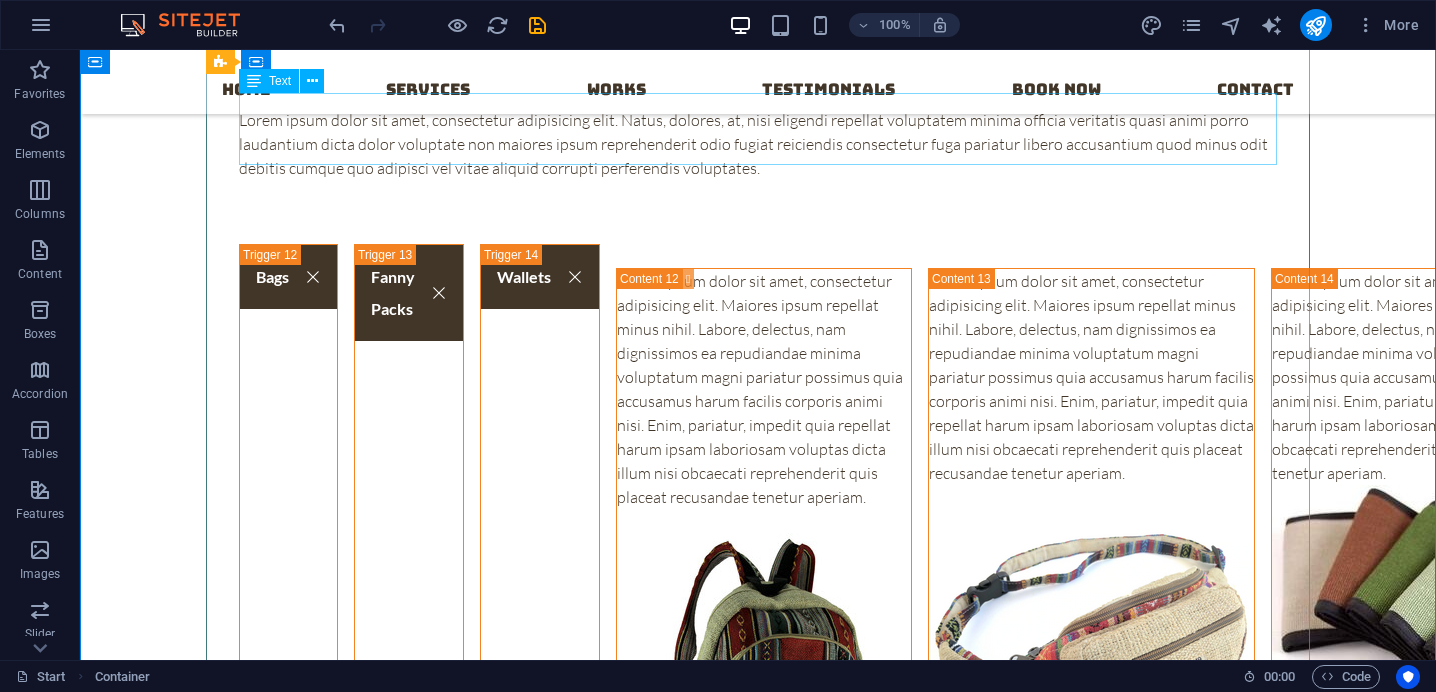 click on "Lorem ipsum dolor sit amet, consectetur adipisicing elit. Natus, dolores, at, nisi eligendi repellat voluptatem minima officia veritatis quasi animi porro laudantium dicta dolor voluptate non maiores ipsum reprehenderit odio fugiat reiciendis consectetur fuga pariatur libero accusantium quod minus odit debitis cumque quo adipisci vel vitae aliquid corrupti perferendis voluptates." at bounding box center [758, 144] 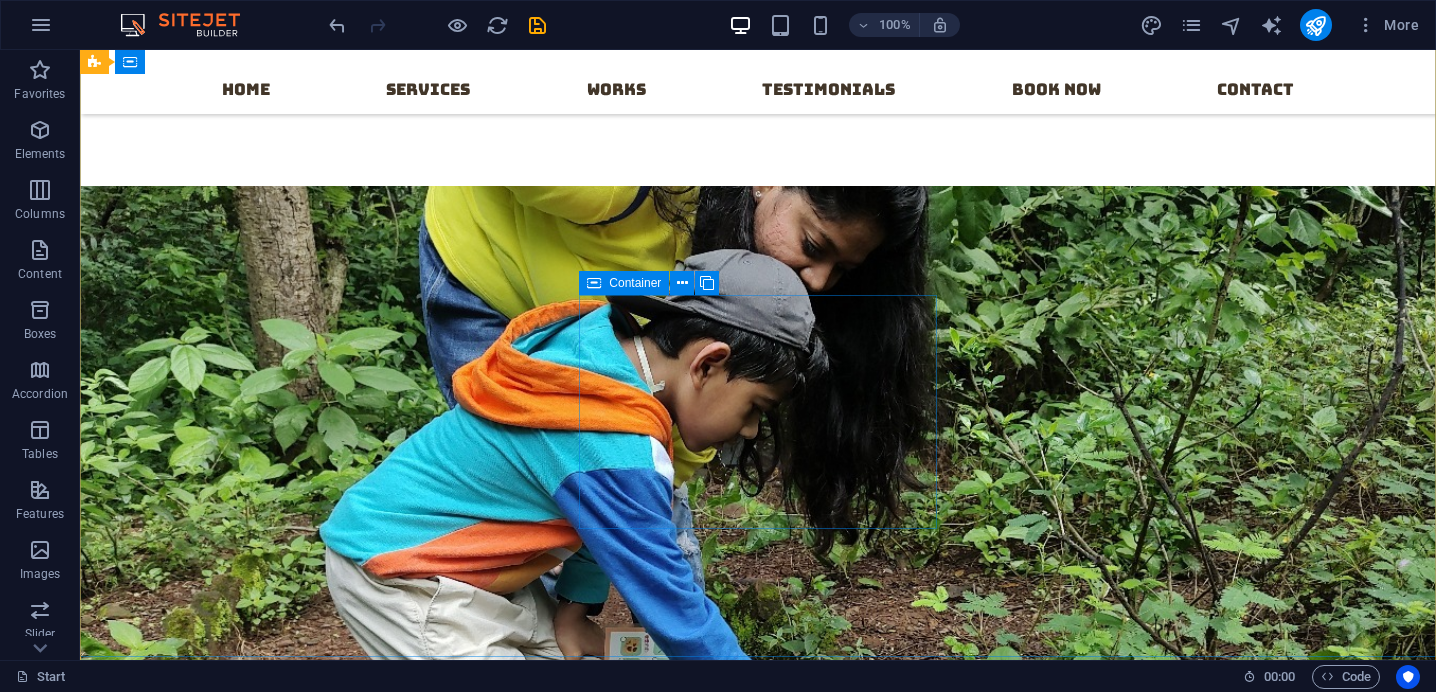 scroll, scrollTop: 16226, scrollLeft: 0, axis: vertical 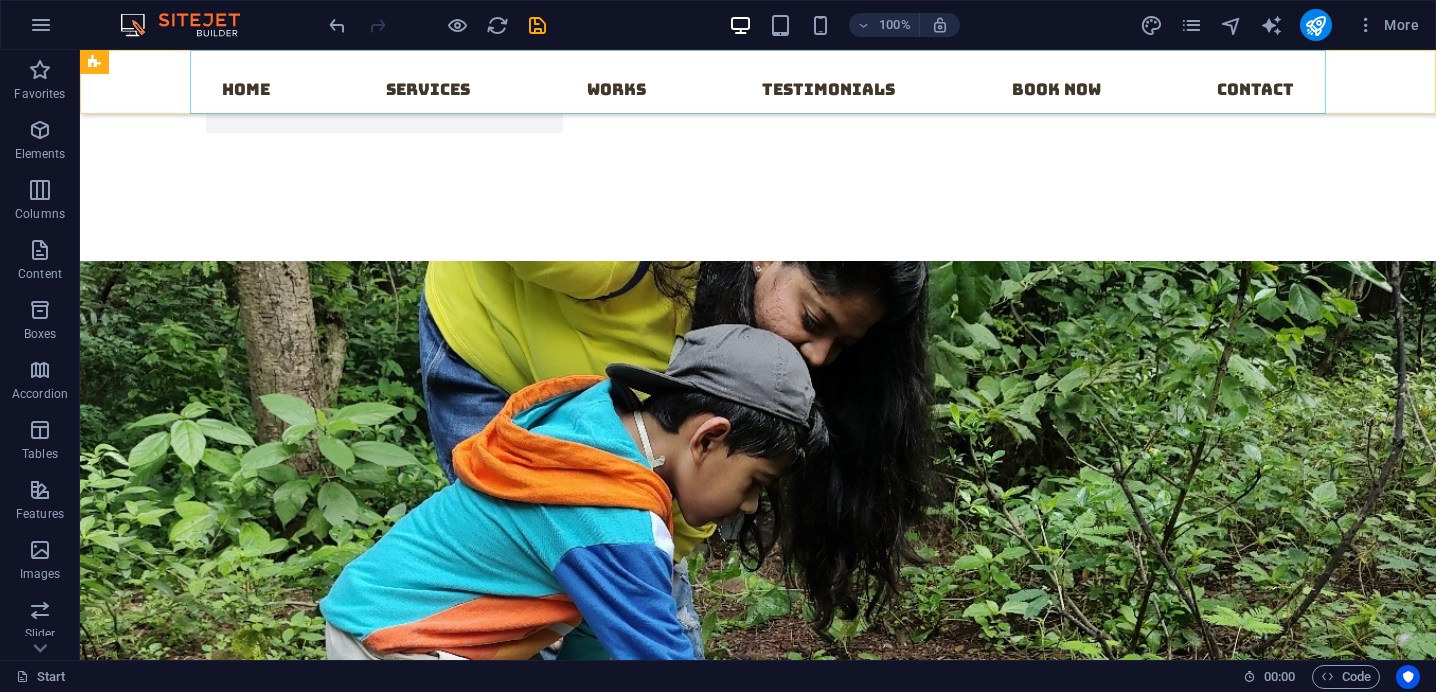 click on "Home Services Works Testimonials Book now Contact" at bounding box center [758, 82] 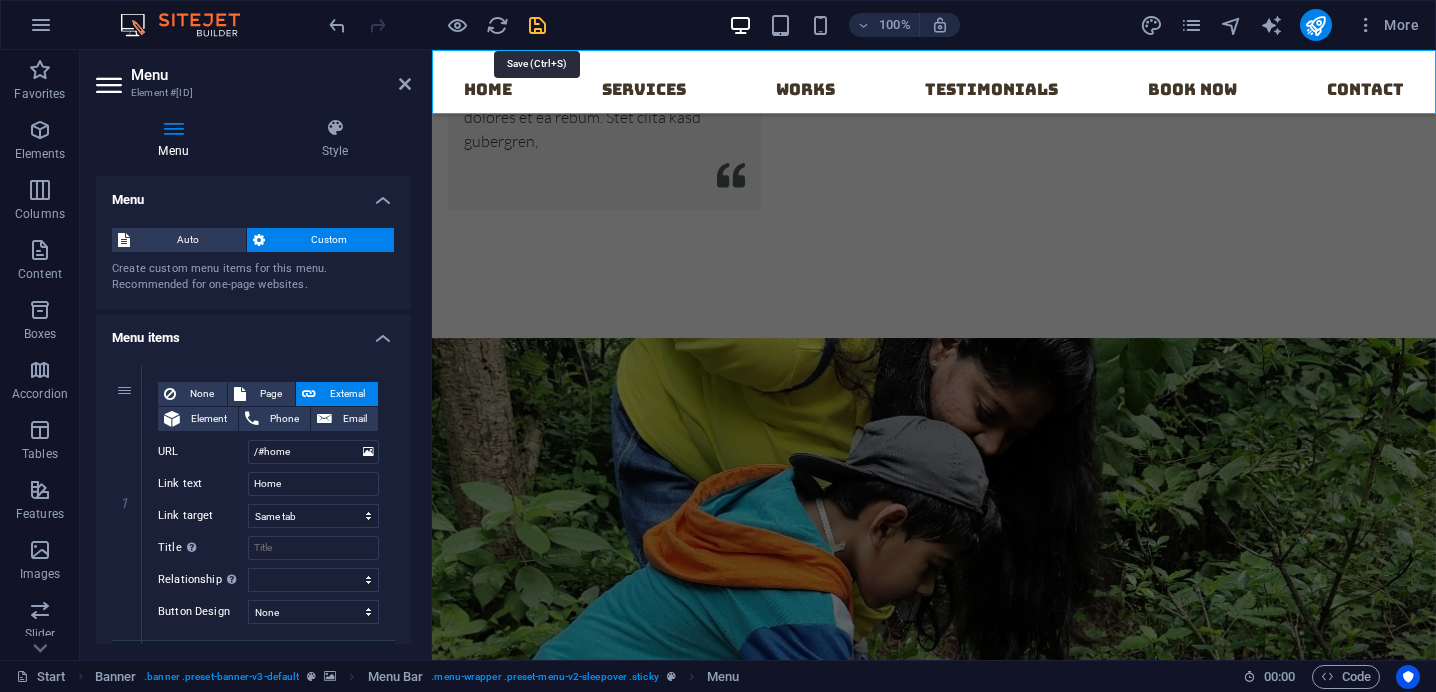 click at bounding box center [537, 25] 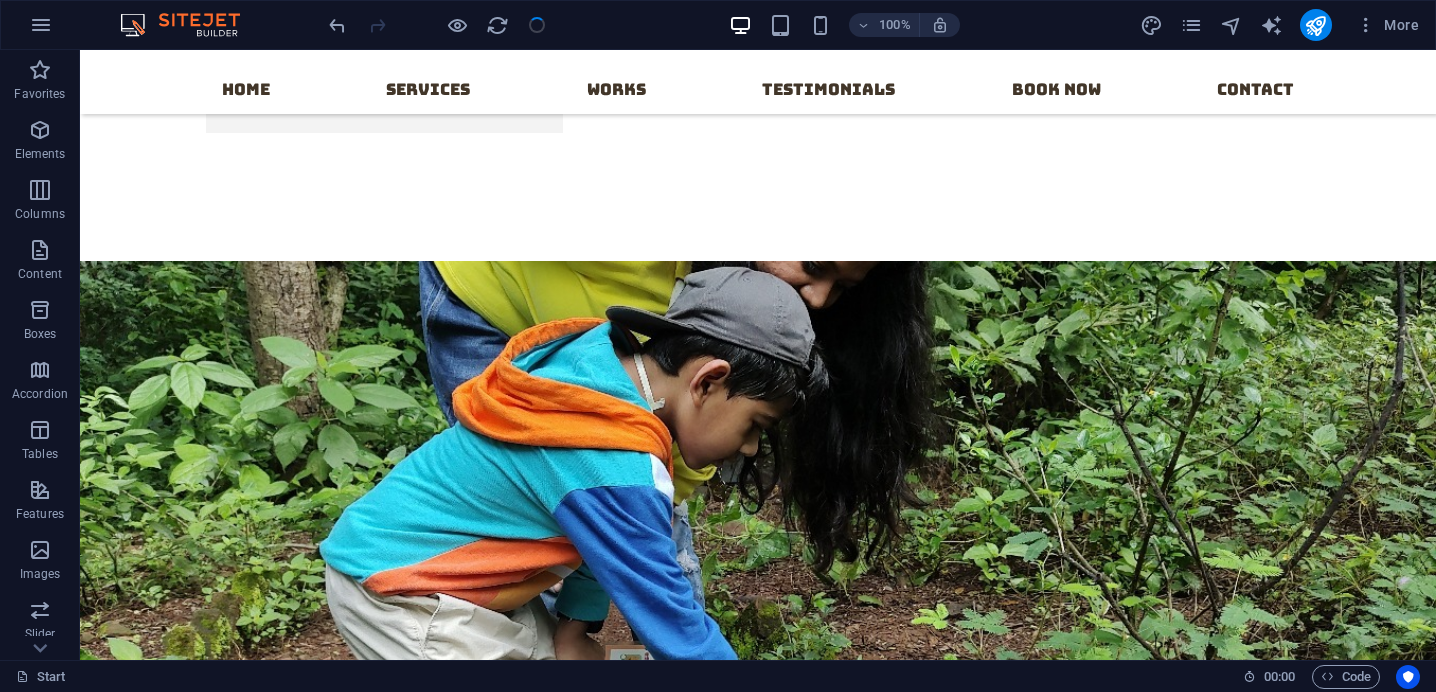 scroll, scrollTop: 16269, scrollLeft: 0, axis: vertical 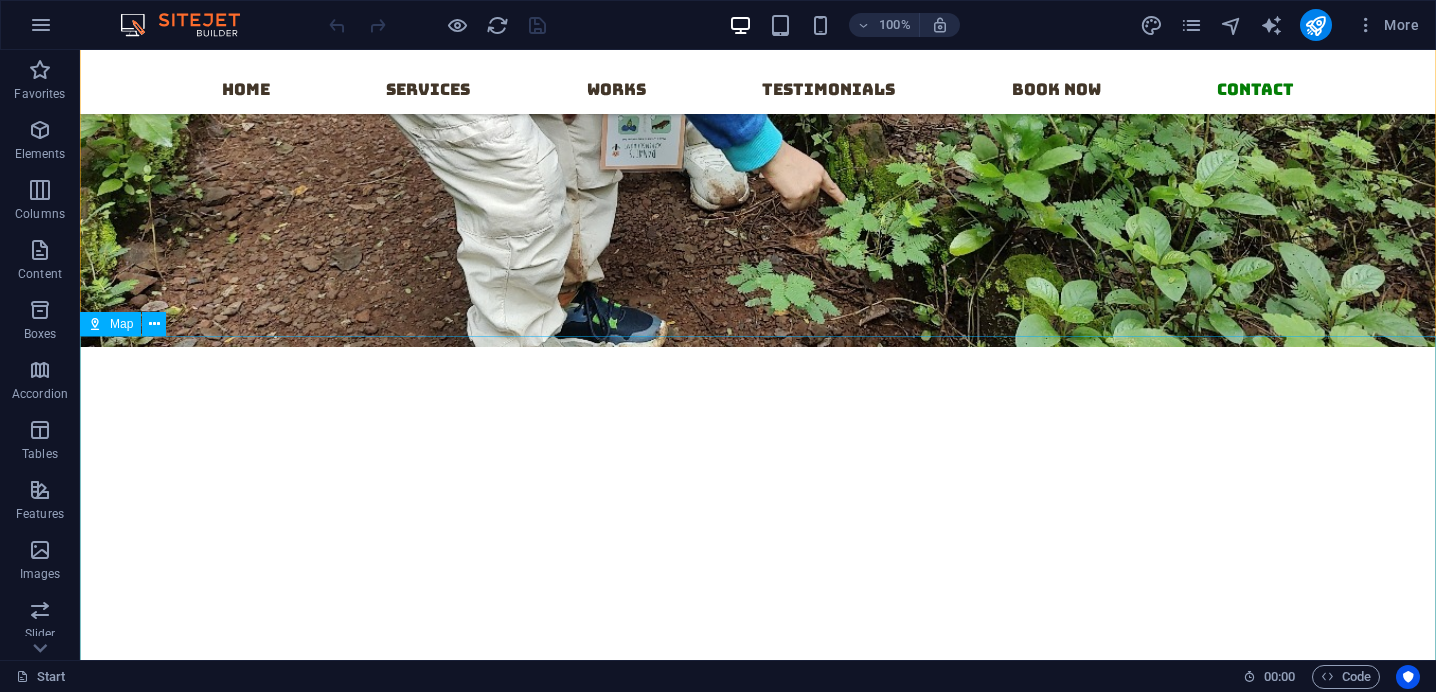 click at bounding box center [758, 2356] 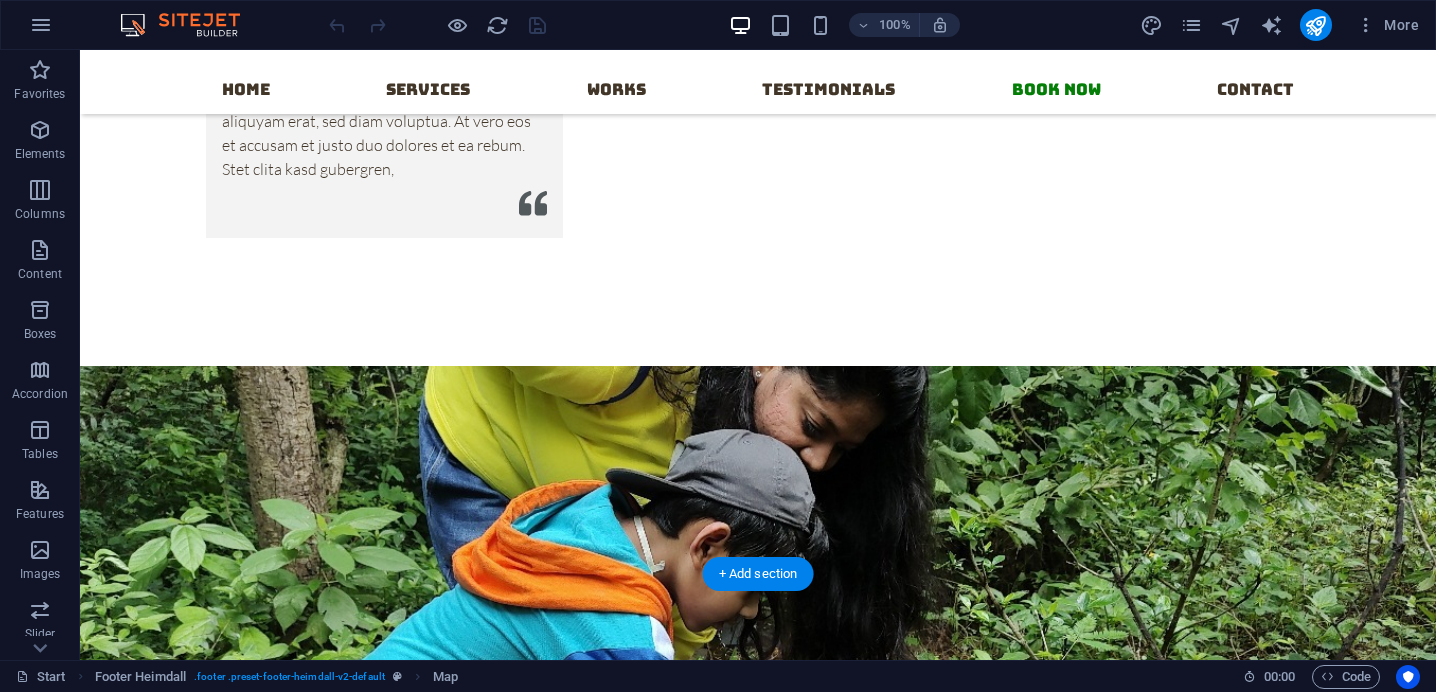 scroll, scrollTop: 16103, scrollLeft: 0, axis: vertical 